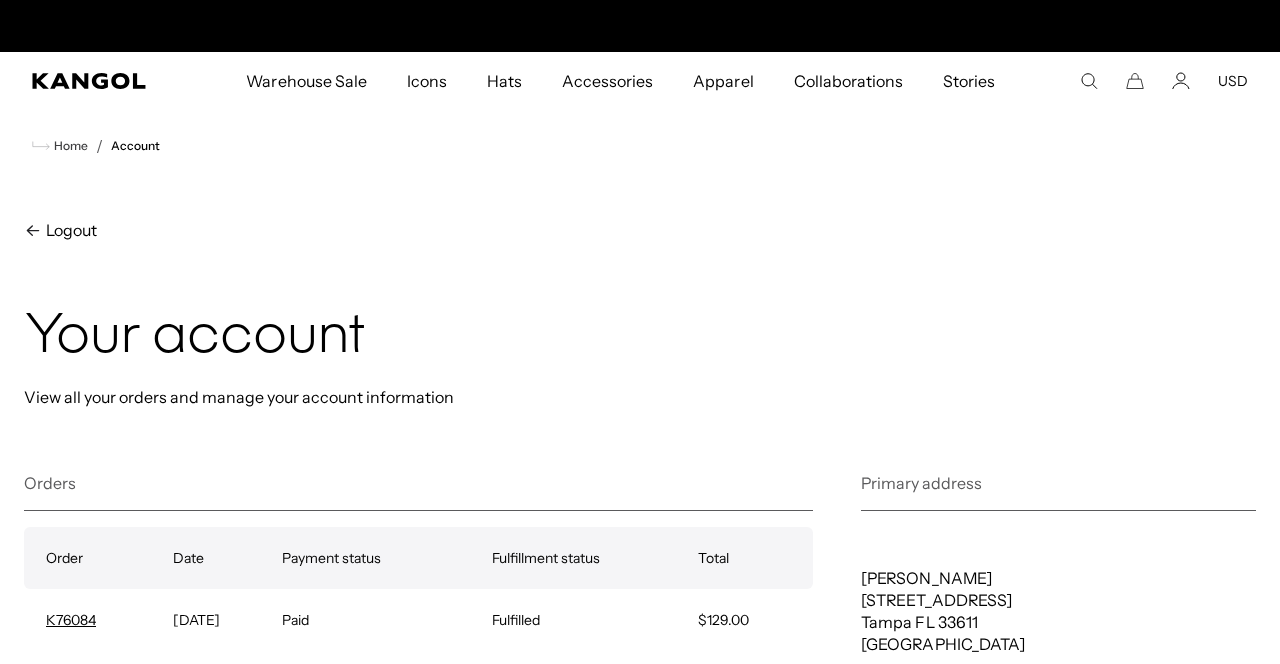 scroll, scrollTop: 0, scrollLeft: 0, axis: both 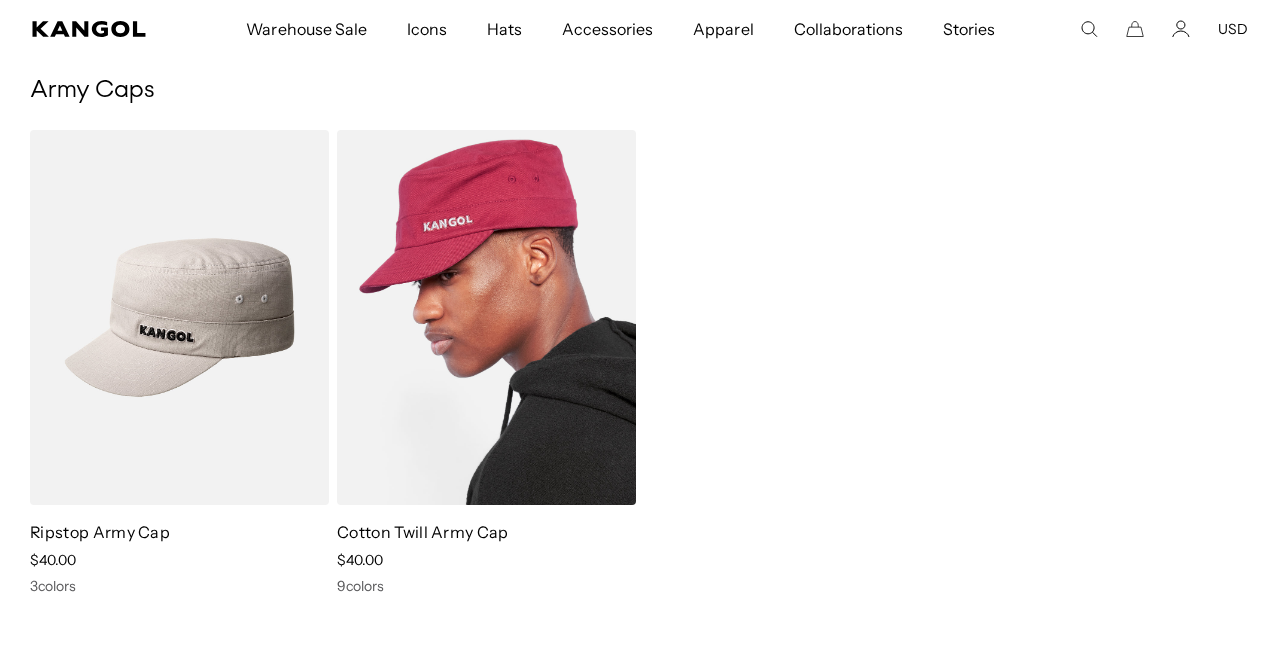 click at bounding box center (486, 317) 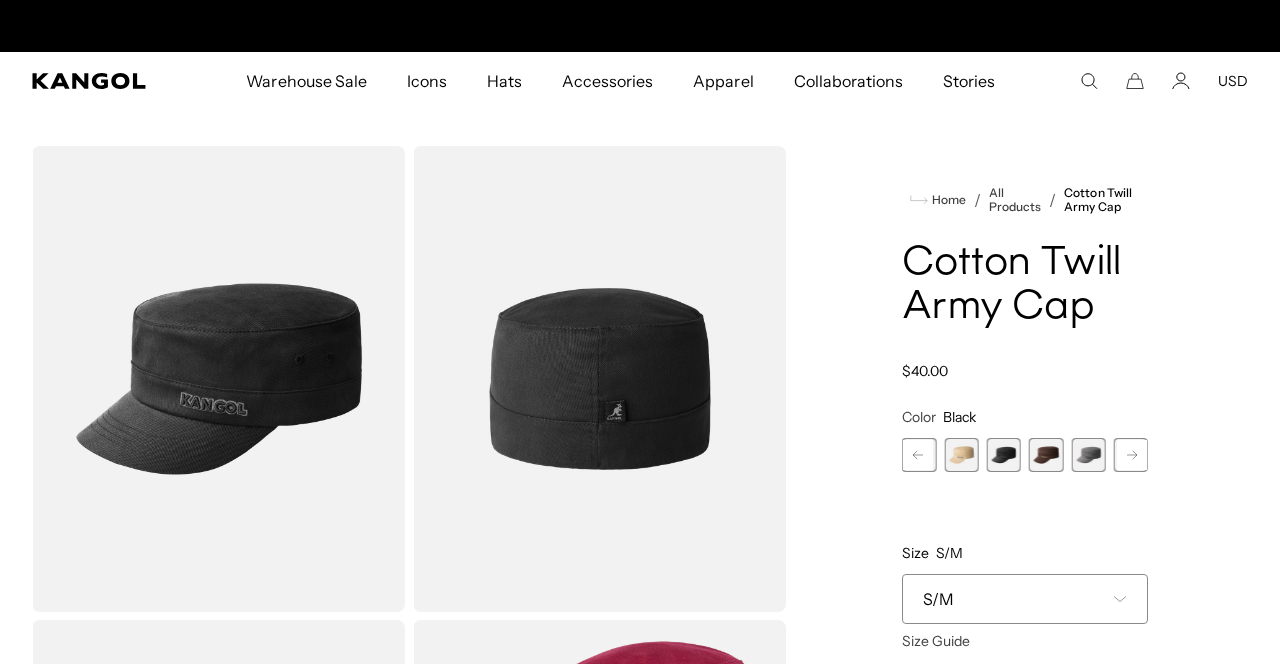 click on "S/M" at bounding box center (1025, 599) 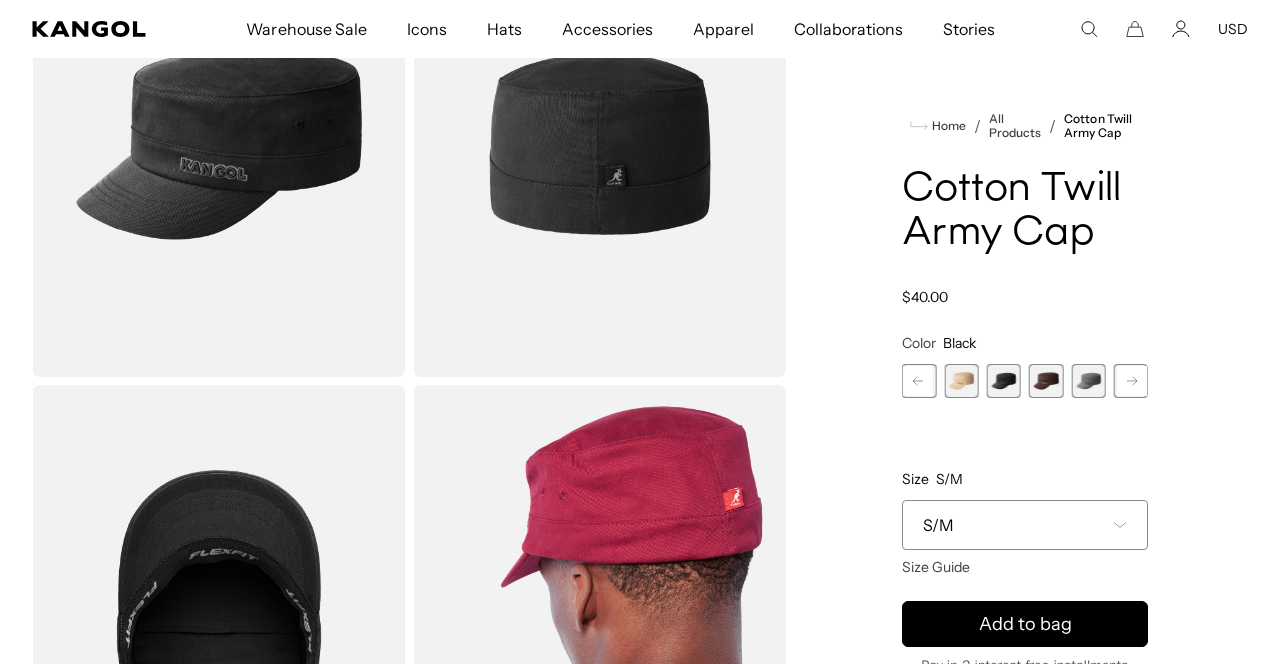 scroll, scrollTop: 0, scrollLeft: 0, axis: both 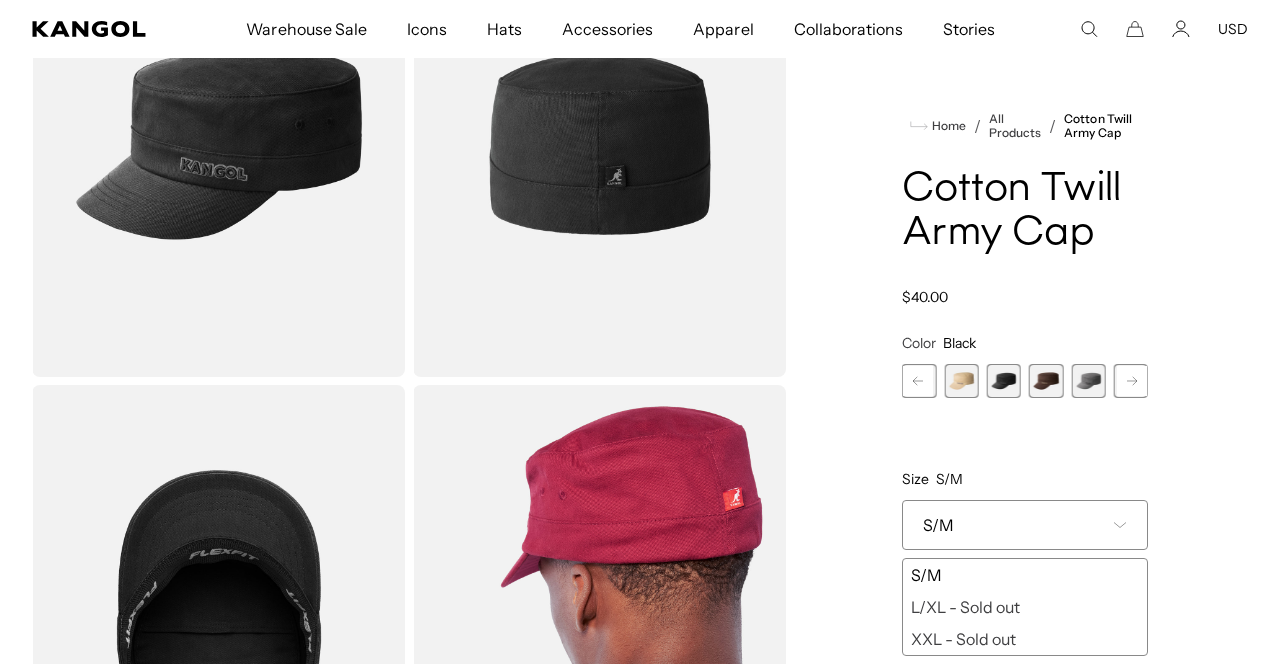 click on "L/XL - Sold out" at bounding box center [1025, 607] 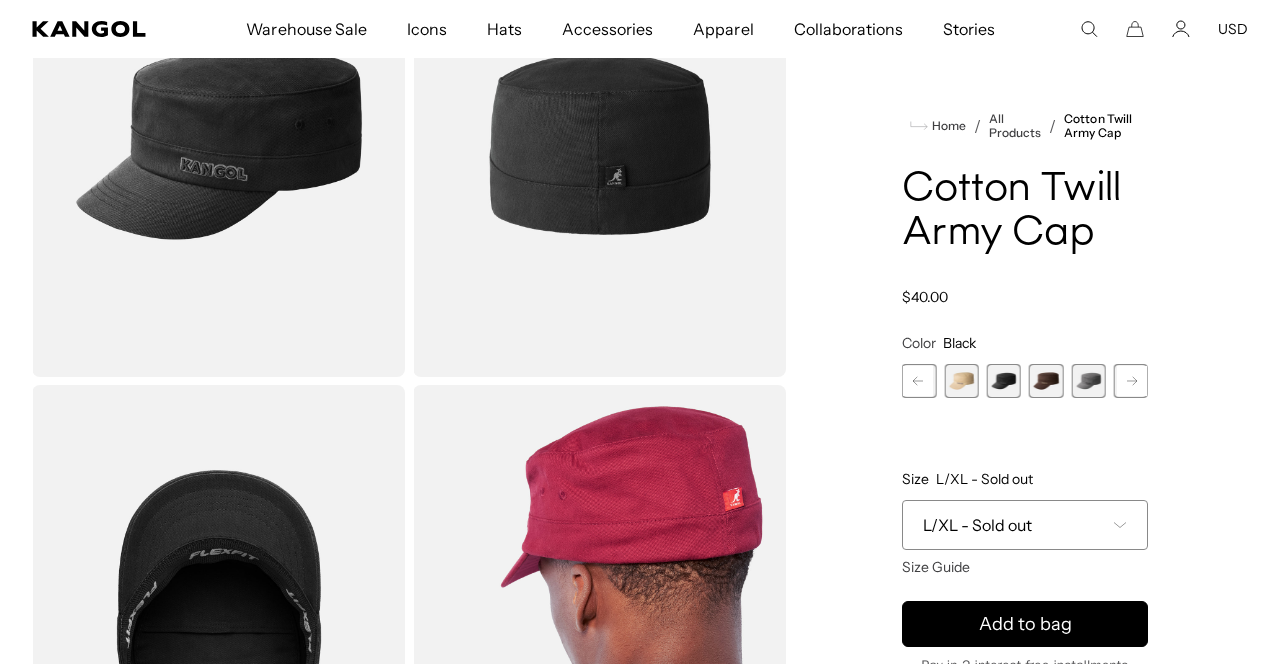 select on "**********" 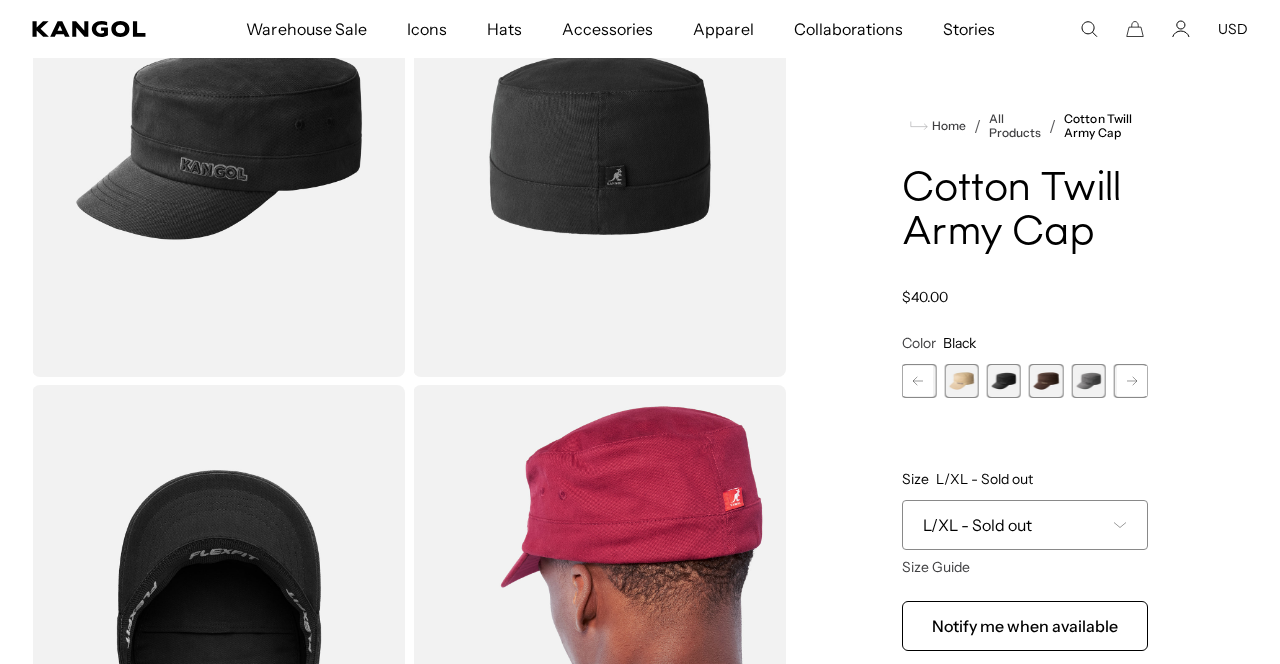 scroll, scrollTop: 330, scrollLeft: 0, axis: vertical 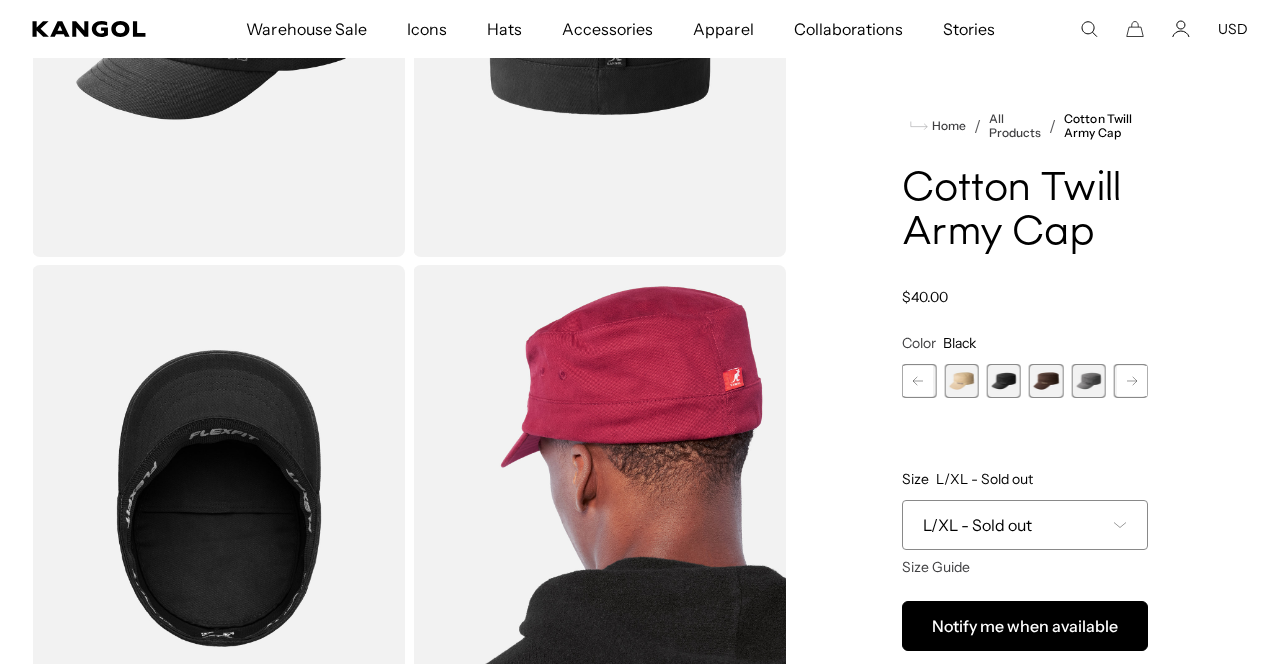 click on "Notify me when available" at bounding box center (1025, 626) 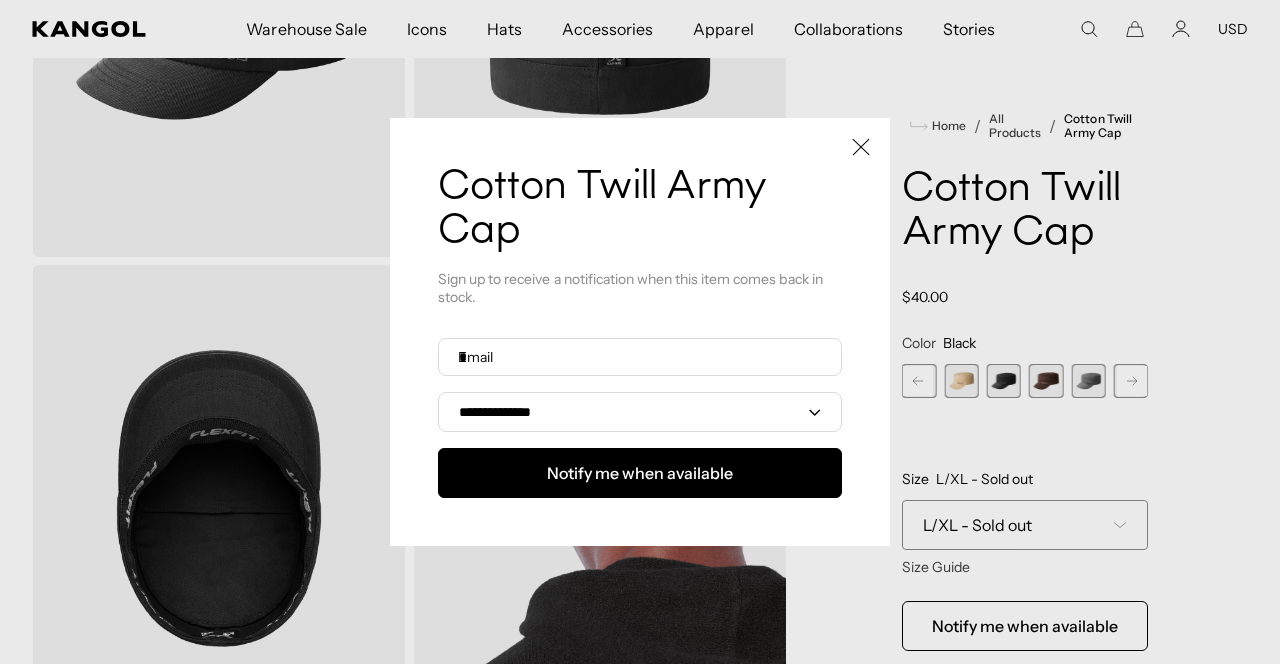 scroll, scrollTop: 0, scrollLeft: 0, axis: both 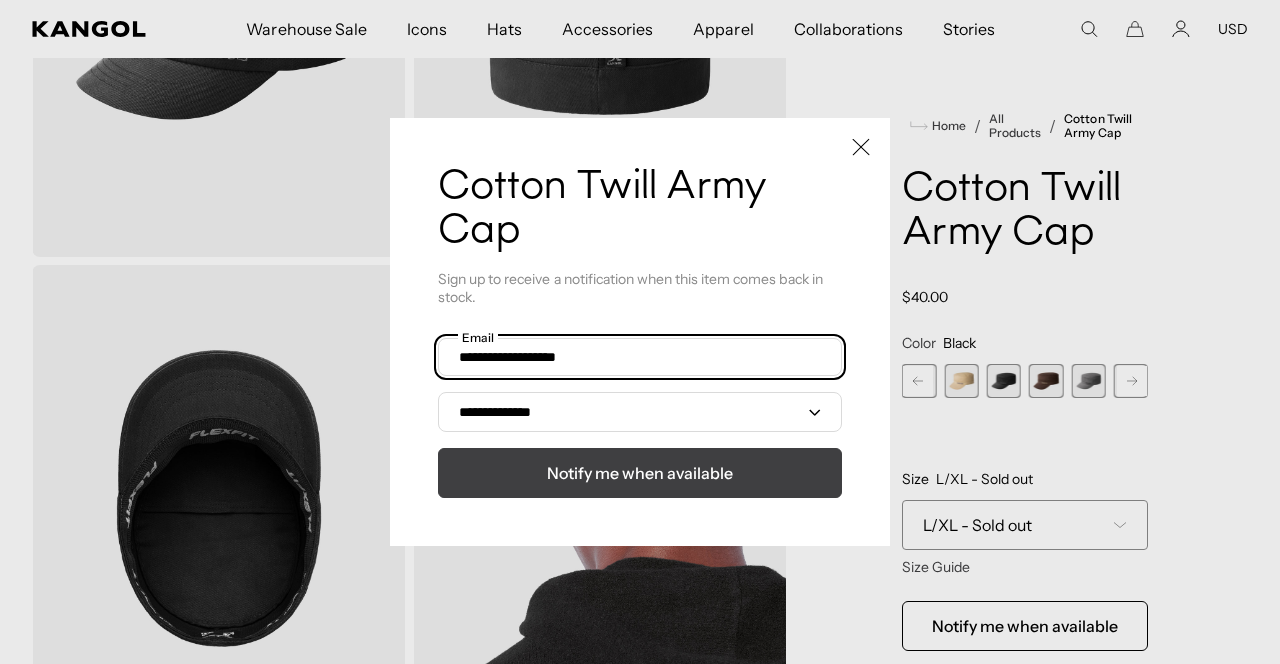 type on "**********" 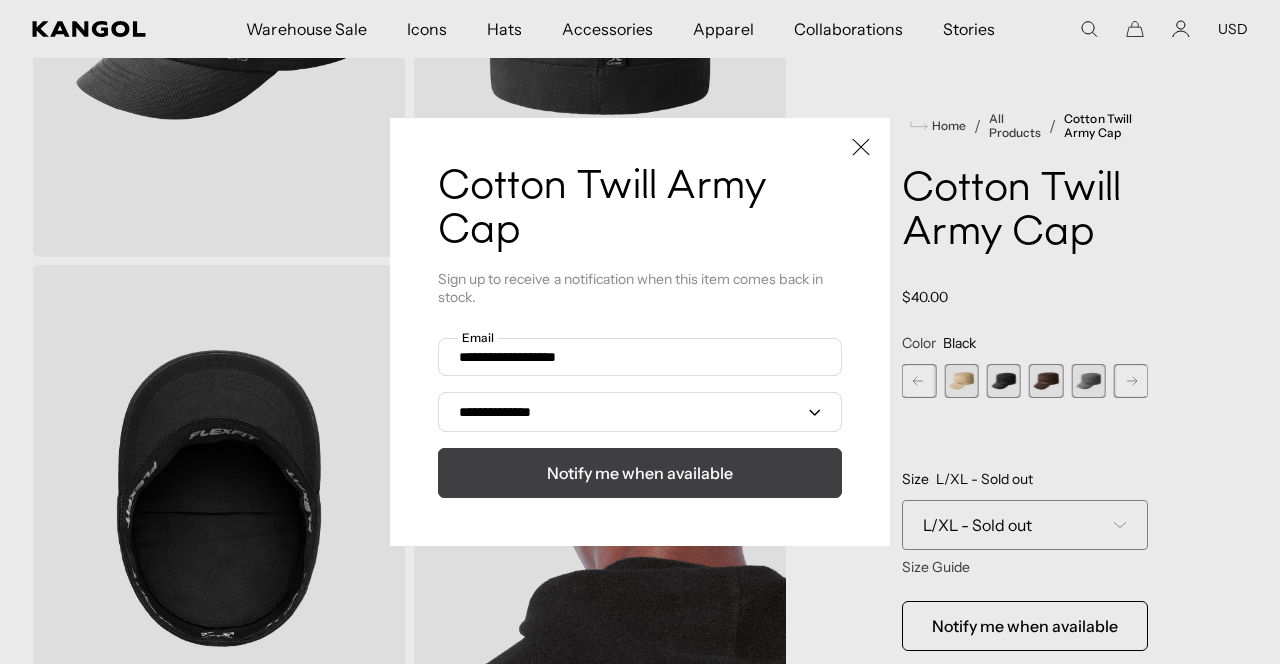 click on "Notify me when available" at bounding box center (640, 473) 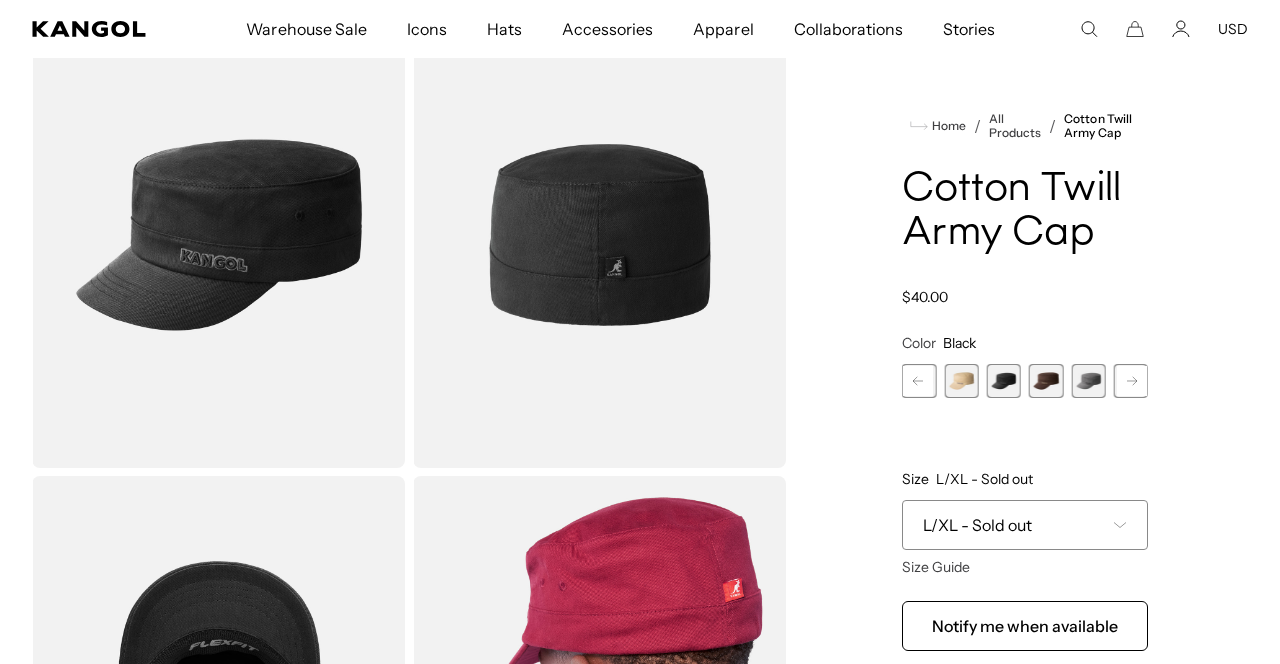 scroll, scrollTop: 0, scrollLeft: 0, axis: both 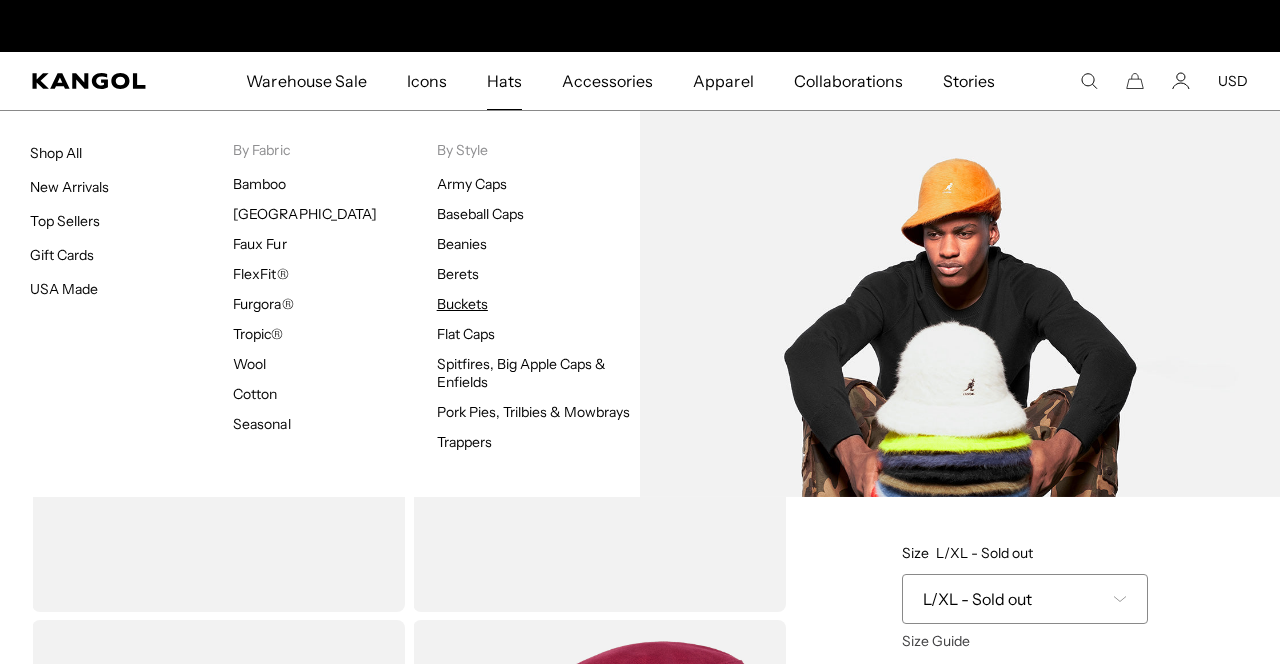 click on "Buckets" at bounding box center (462, 304) 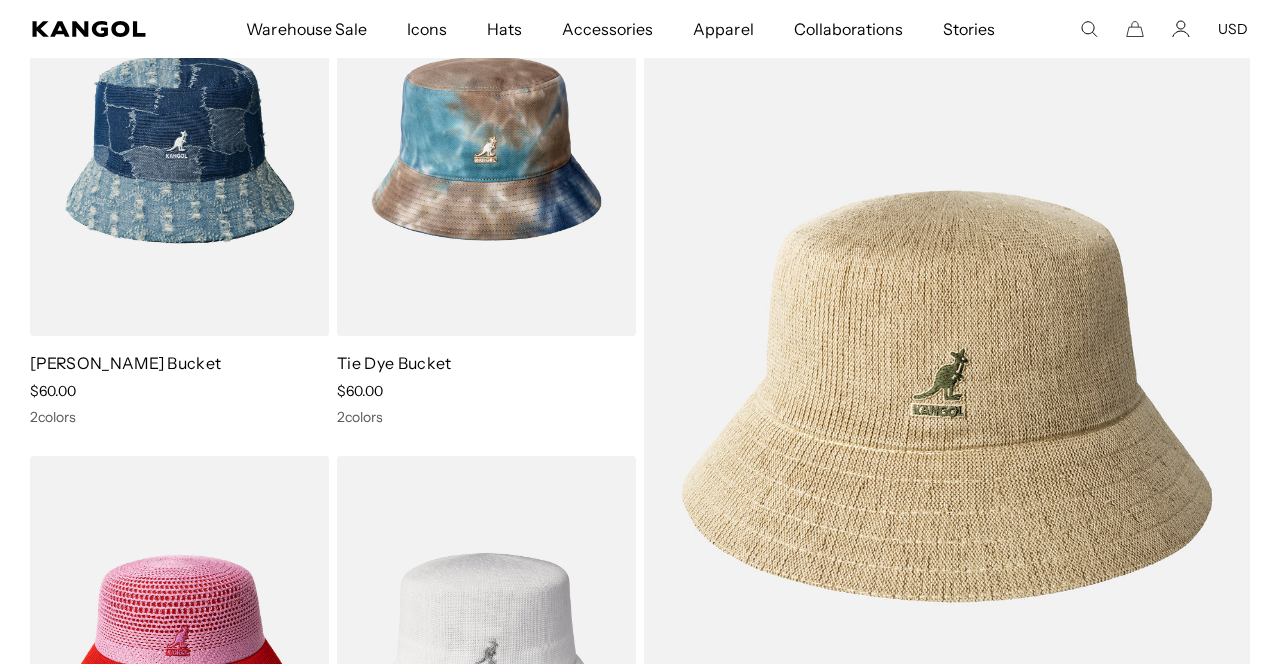 scroll, scrollTop: 275, scrollLeft: 0, axis: vertical 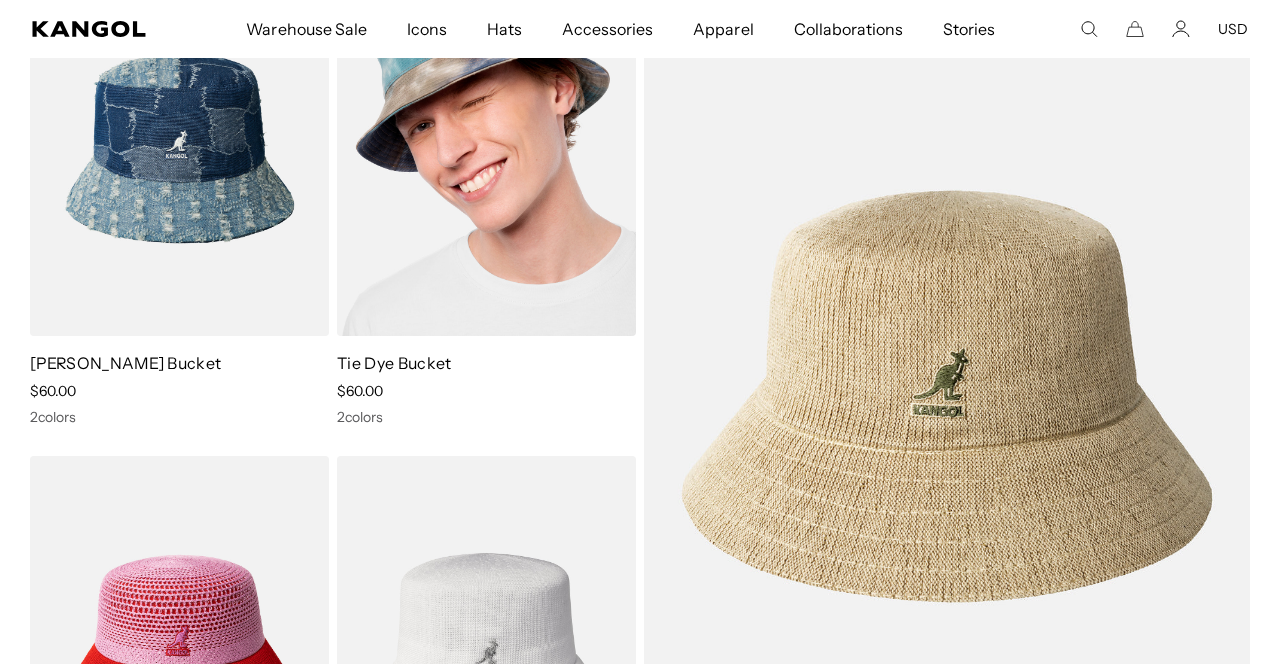 click at bounding box center (486, 148) 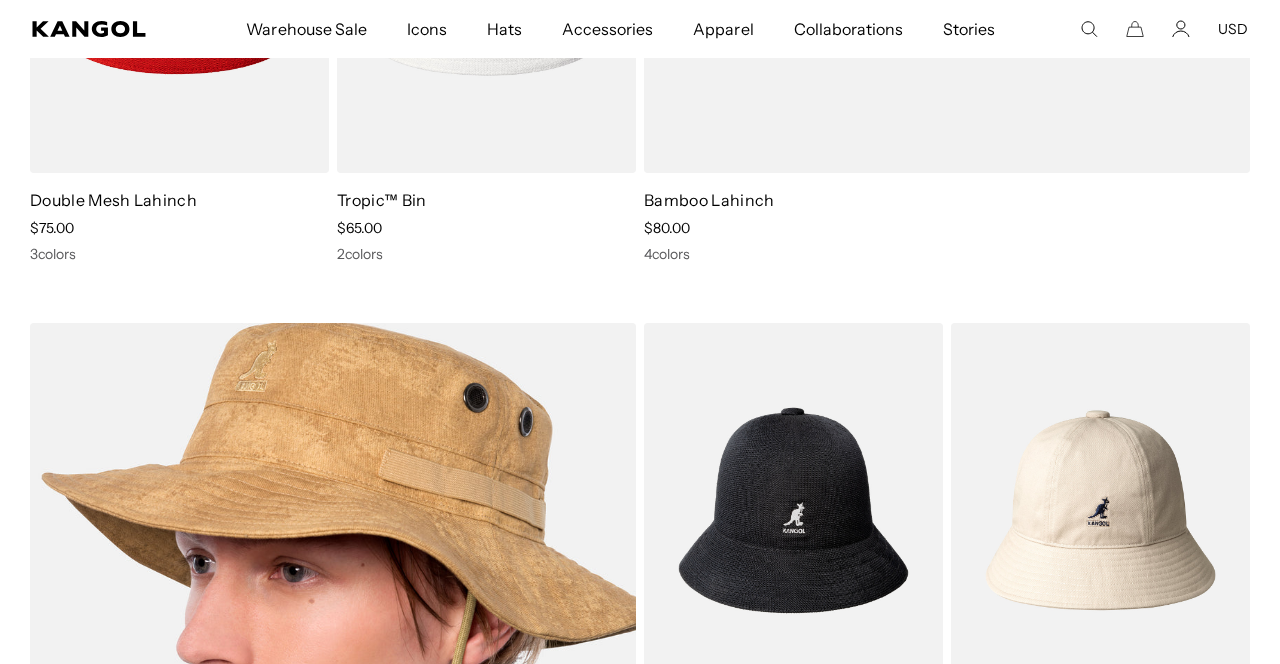 scroll, scrollTop: 936, scrollLeft: 0, axis: vertical 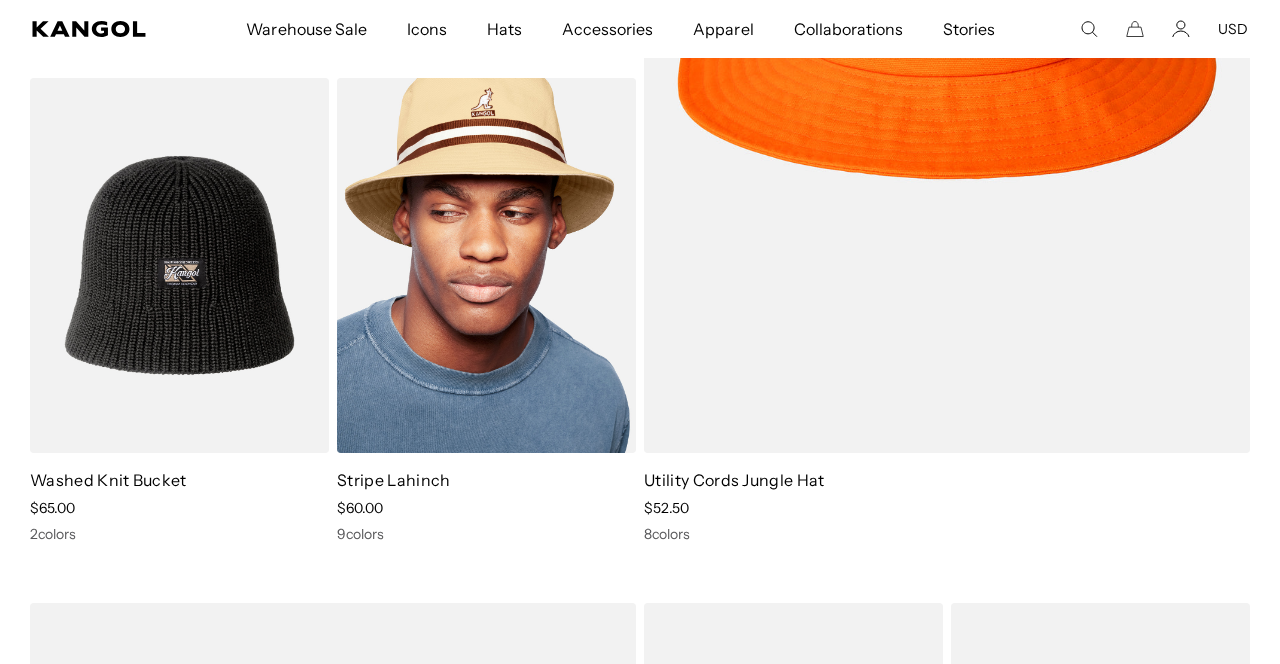 click at bounding box center (486, 265) 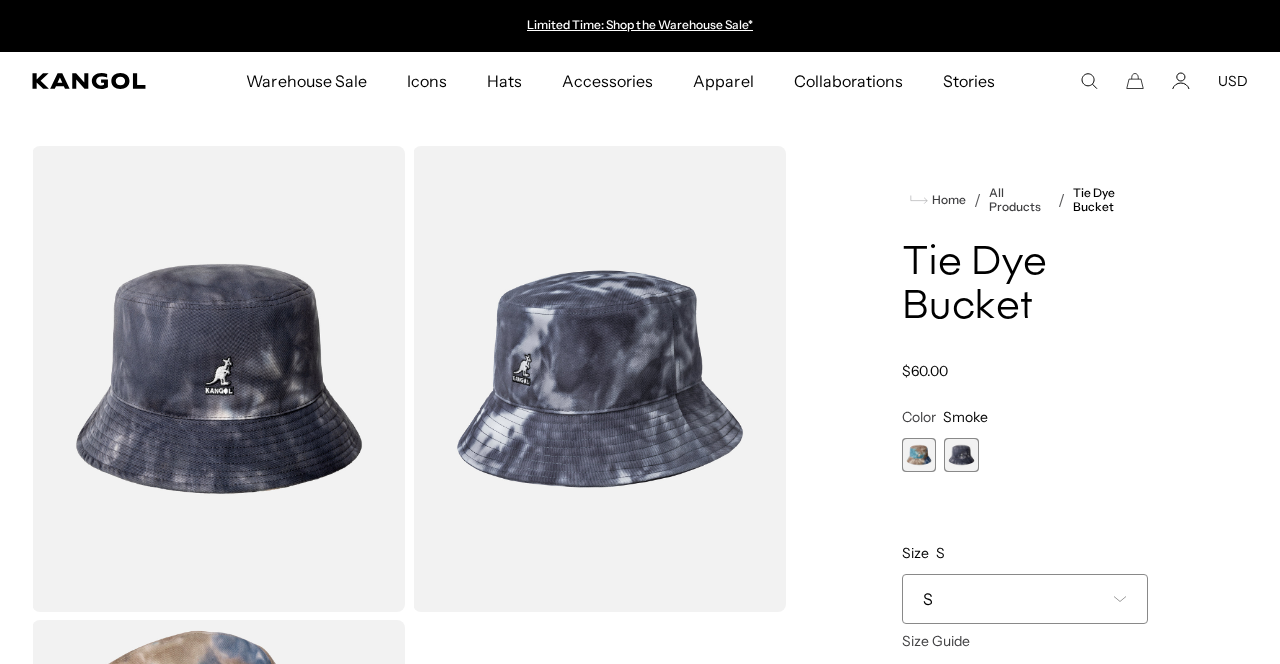 scroll, scrollTop: 0, scrollLeft: 0, axis: both 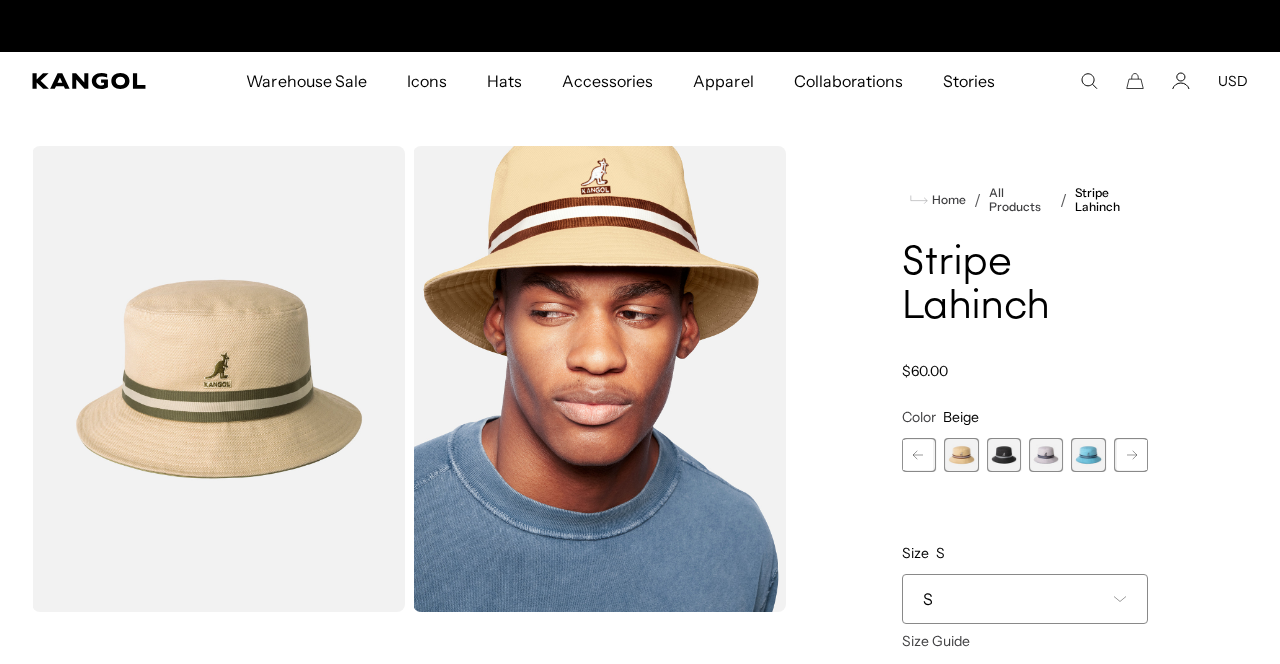 click at bounding box center (1131, 455) 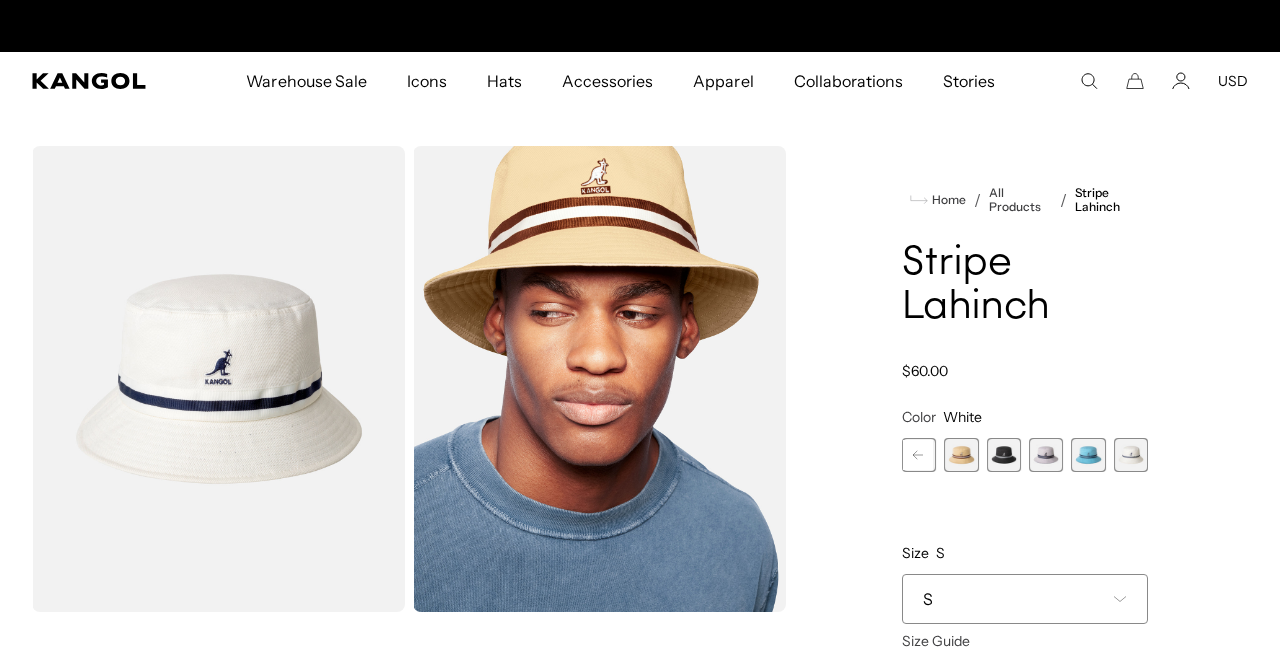 click on "S" at bounding box center [1025, 599] 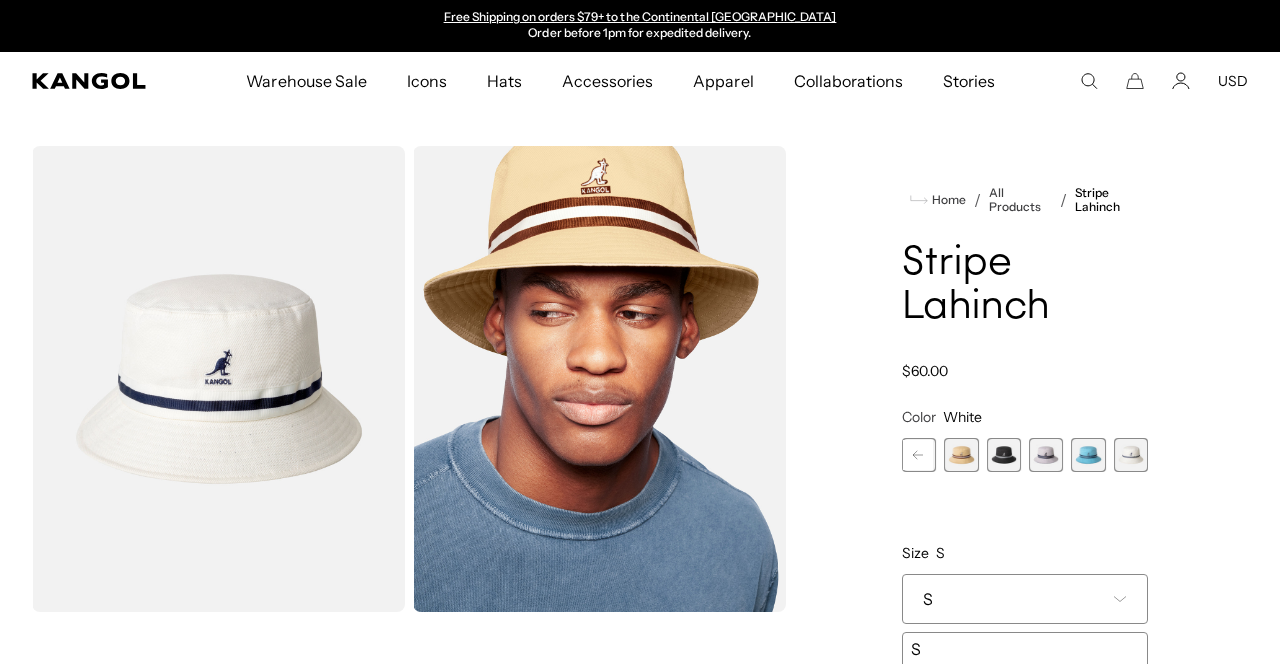 scroll, scrollTop: 218, scrollLeft: 0, axis: vertical 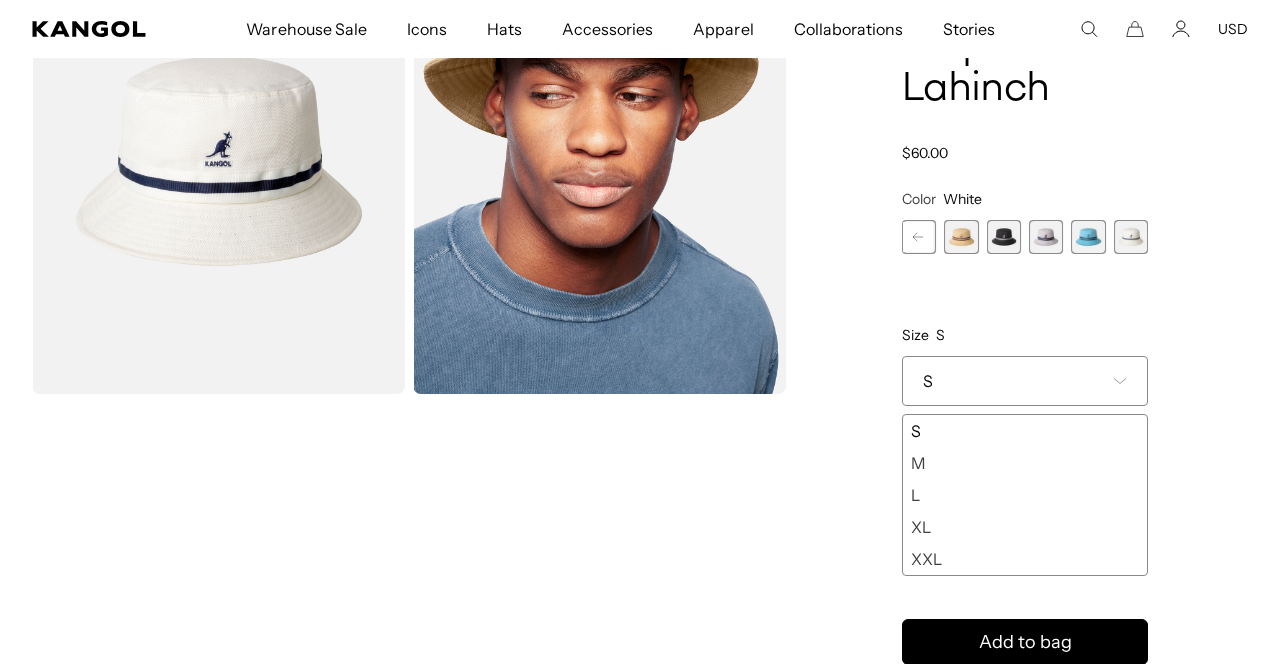 click on "L" at bounding box center [1025, 495] 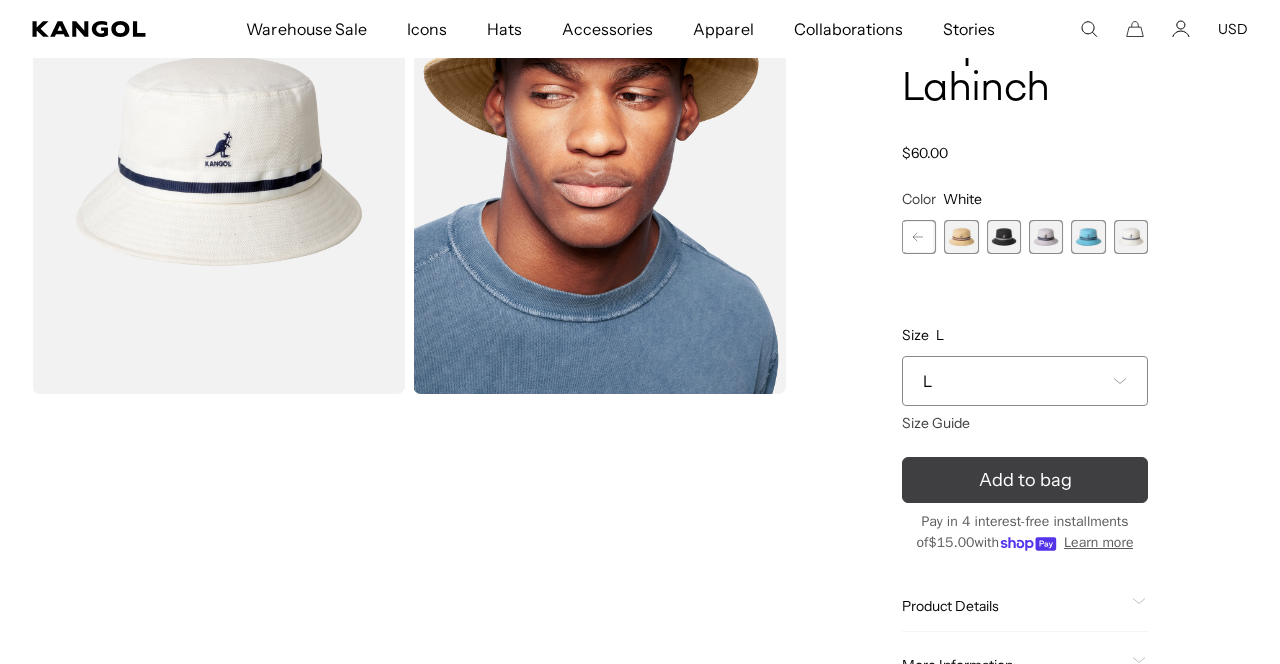 scroll, scrollTop: 0, scrollLeft: 412, axis: horizontal 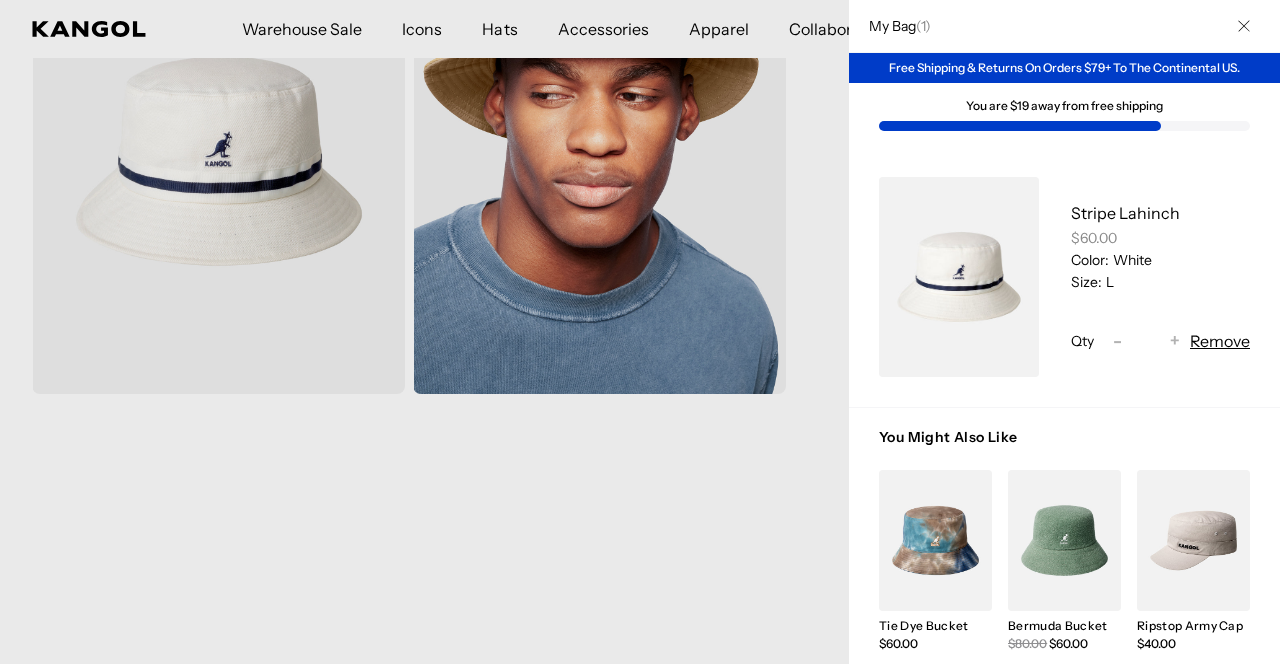 click at bounding box center [1193, 540] 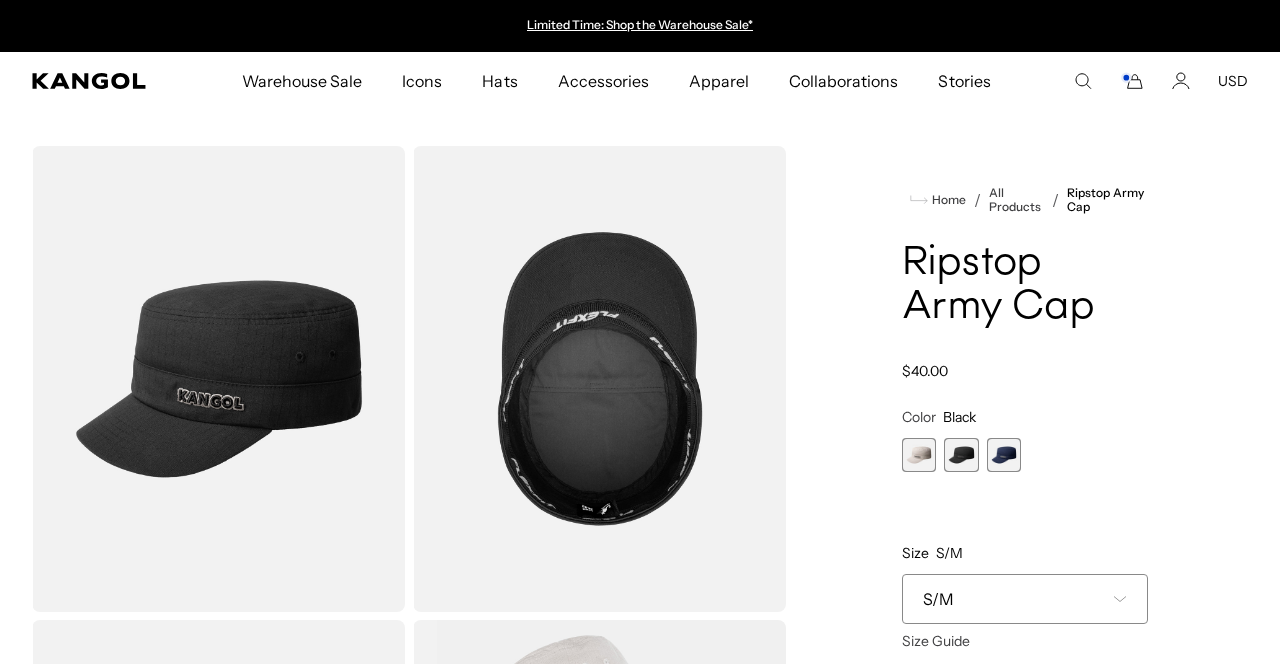 scroll, scrollTop: 0, scrollLeft: 0, axis: both 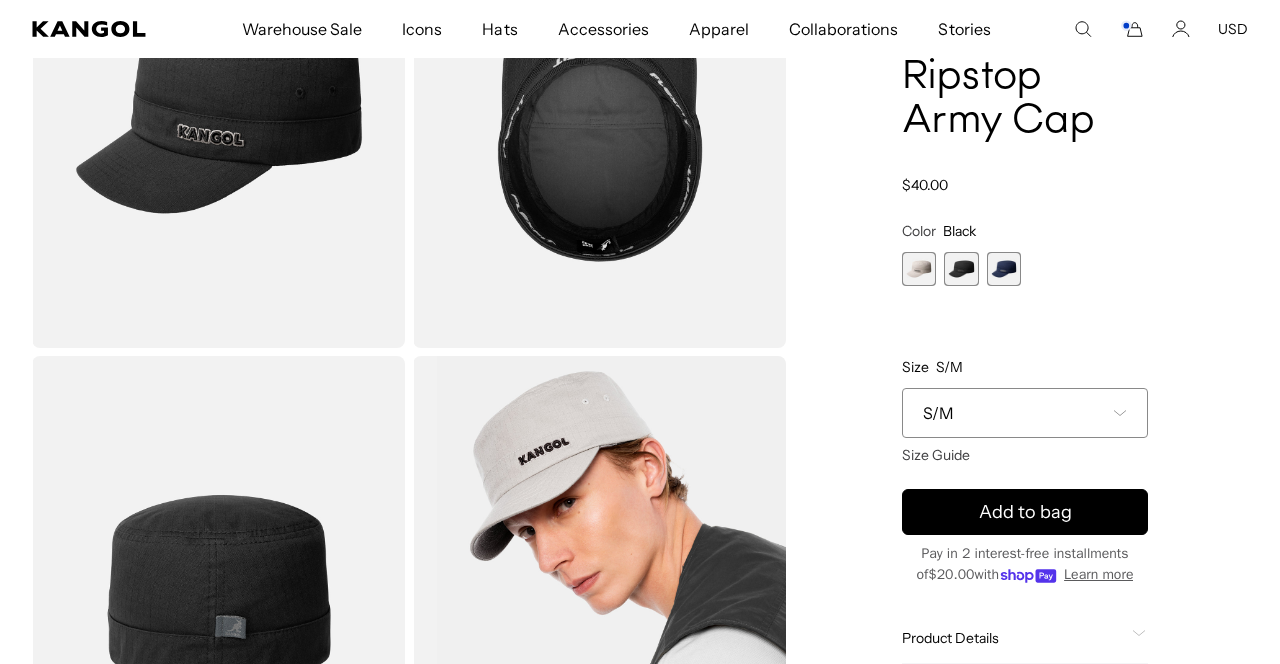 click on "S/M" at bounding box center (1025, 414) 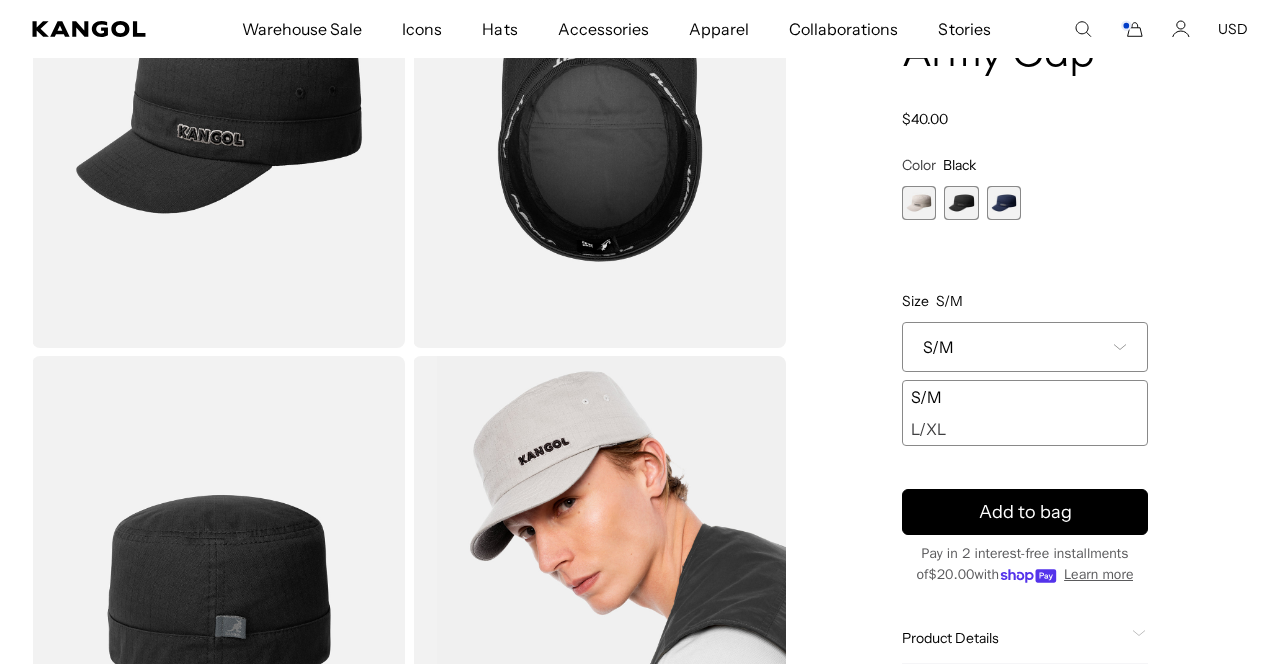 scroll, scrollTop: 0, scrollLeft: 0, axis: both 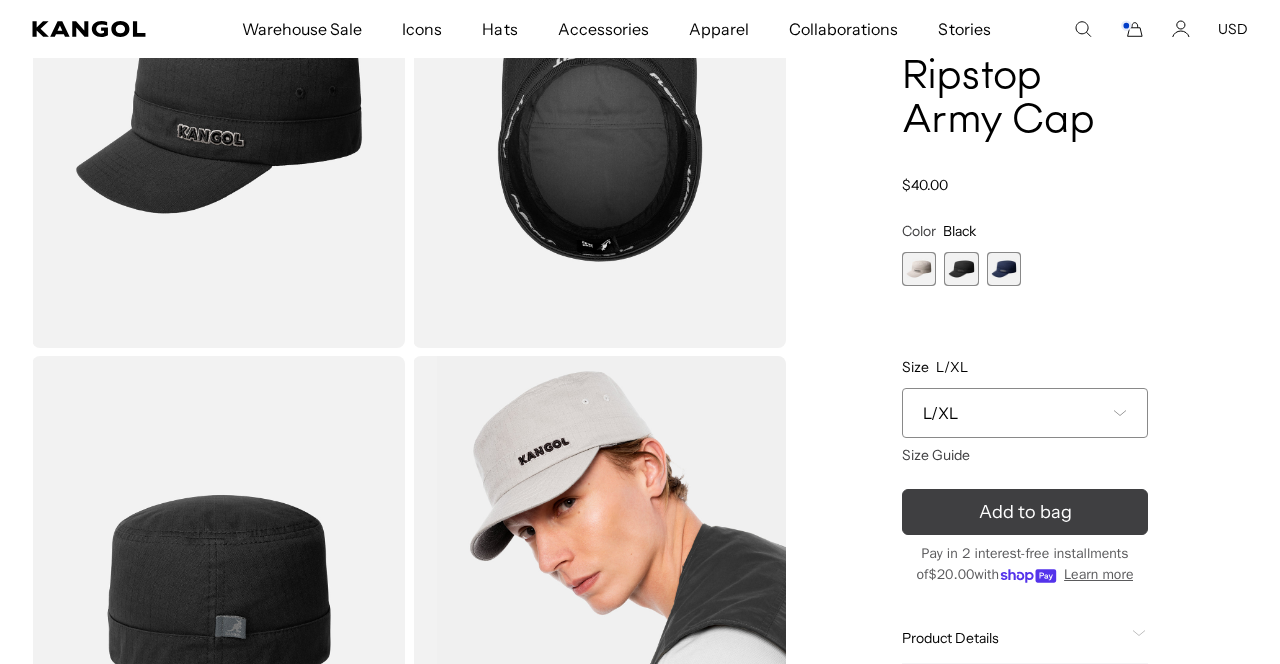 click on "Add to bag" at bounding box center [1025, 512] 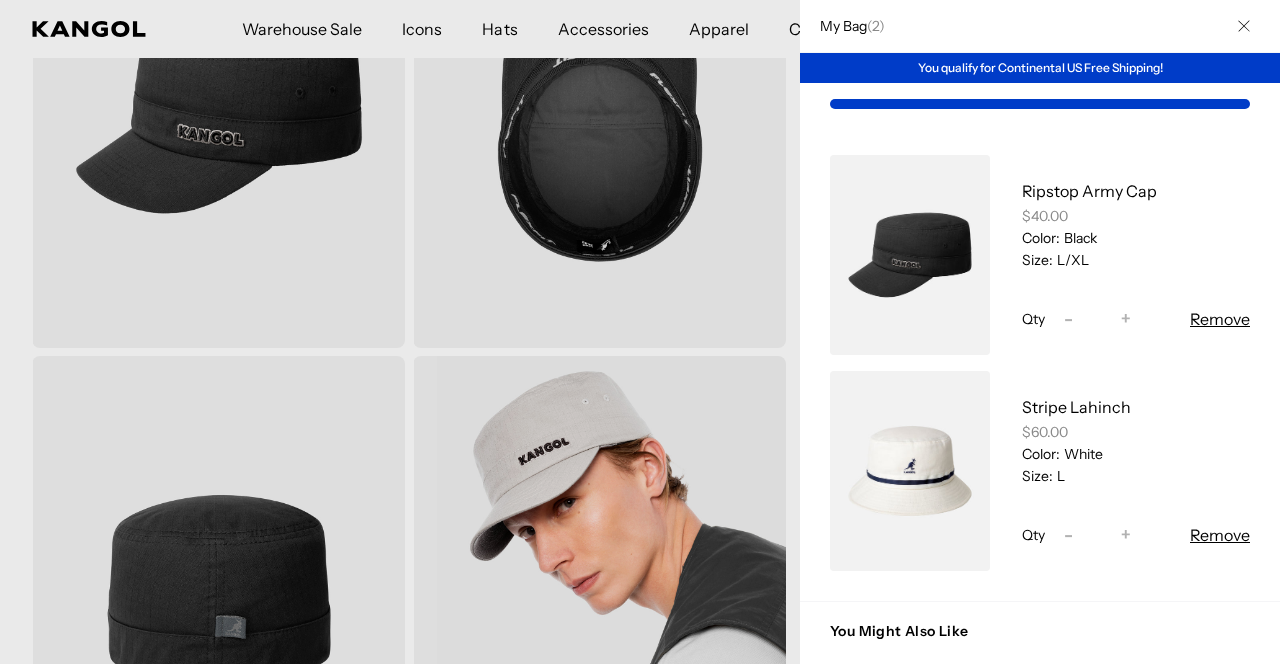 scroll, scrollTop: 0, scrollLeft: 0, axis: both 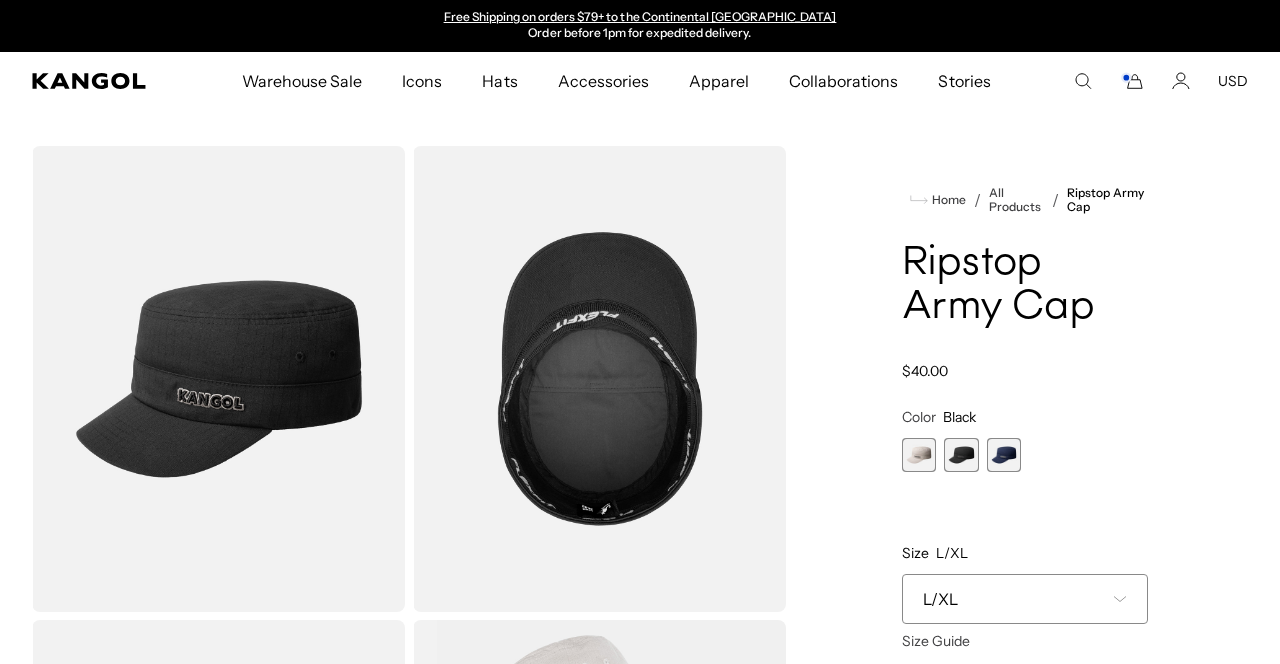 click at bounding box center (218, 379) 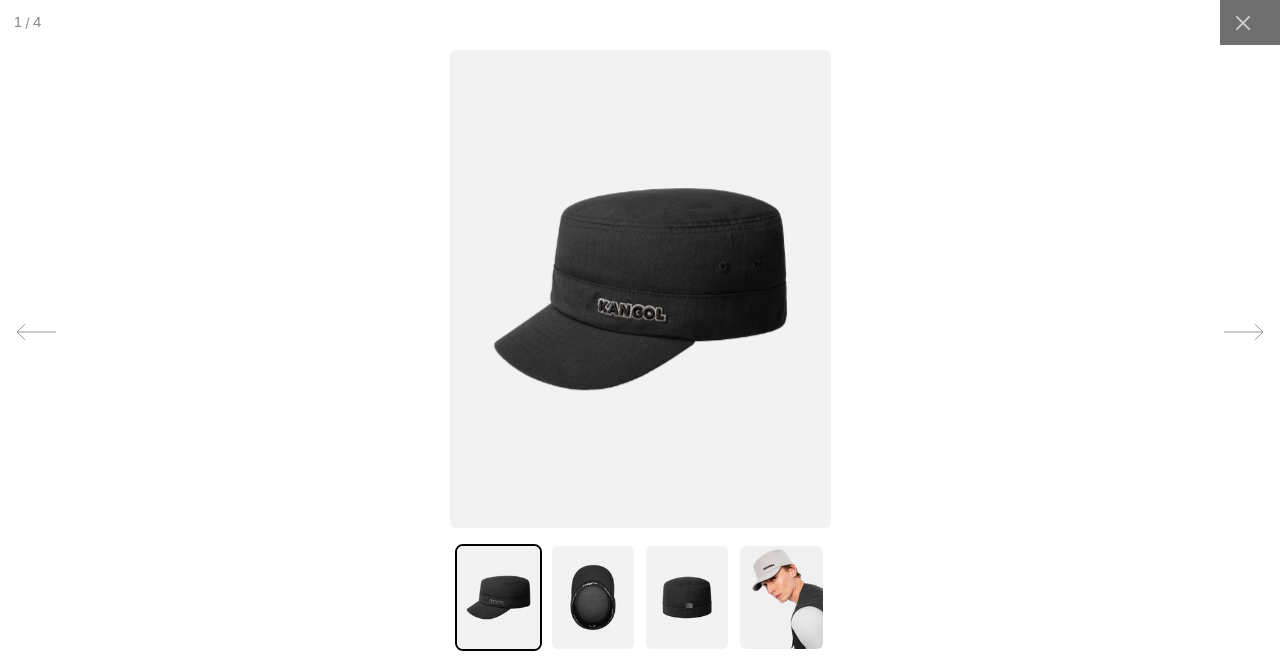 click at bounding box center [639, 289] 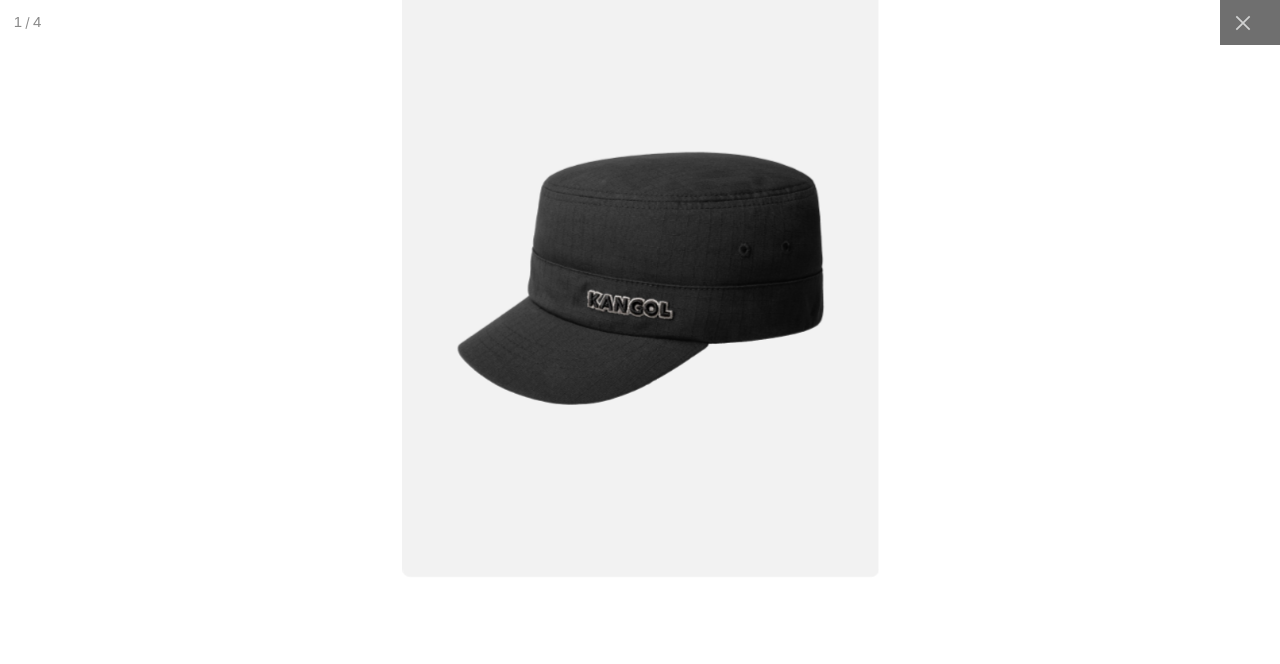 click at bounding box center [640, 278] 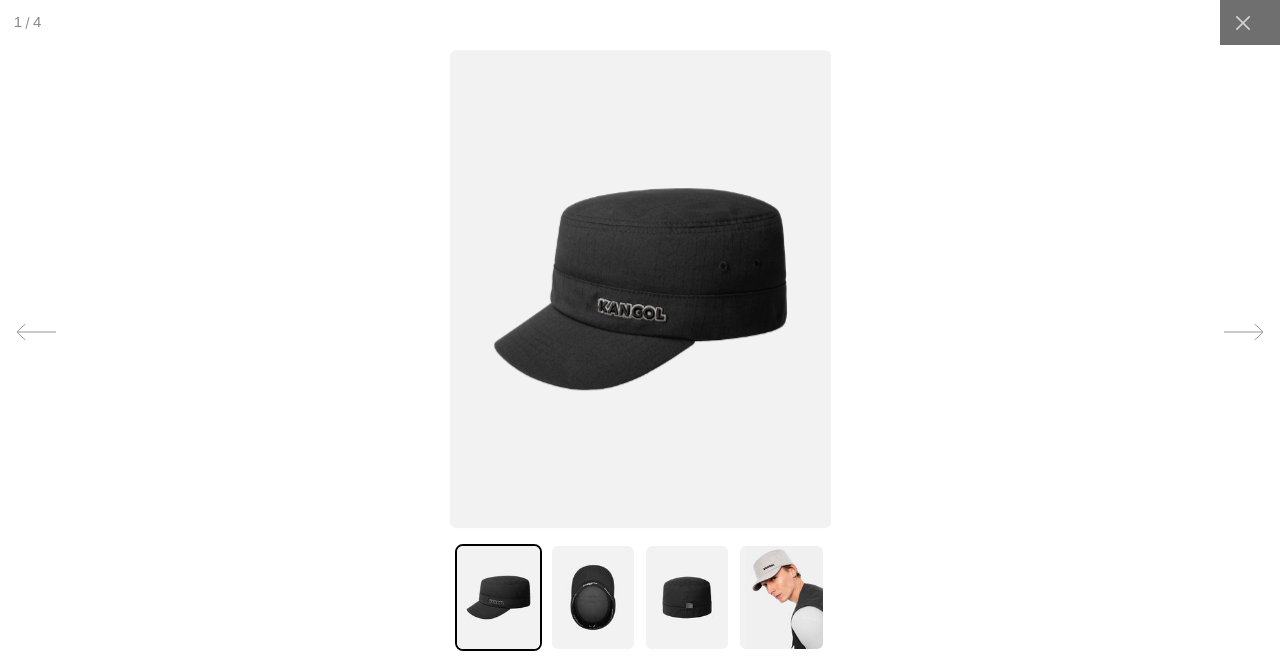 scroll, scrollTop: 0, scrollLeft: 412, axis: horizontal 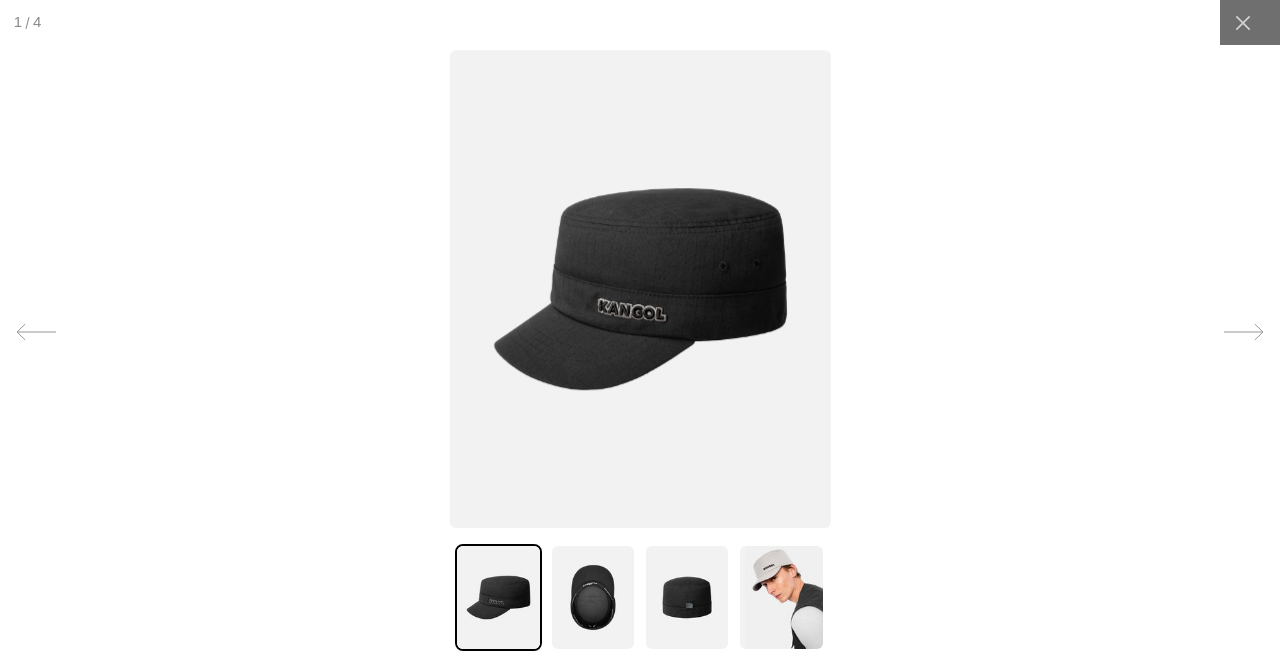 click at bounding box center [639, 289] 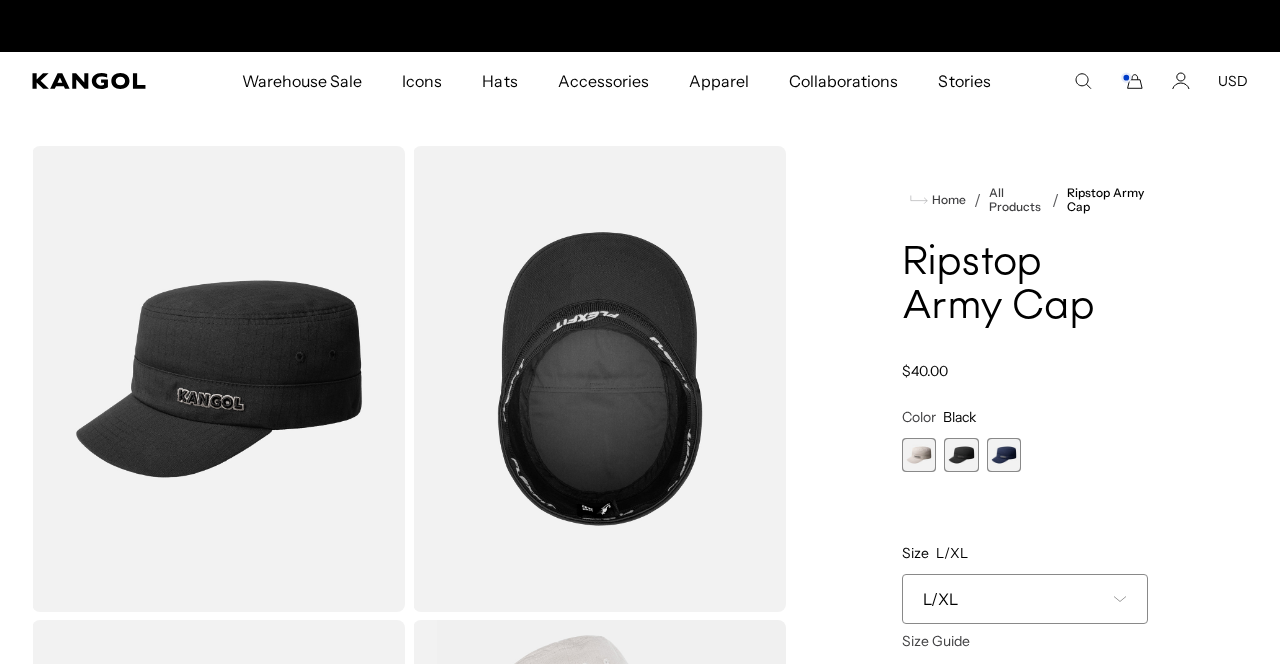 scroll, scrollTop: 0, scrollLeft: 412, axis: horizontal 